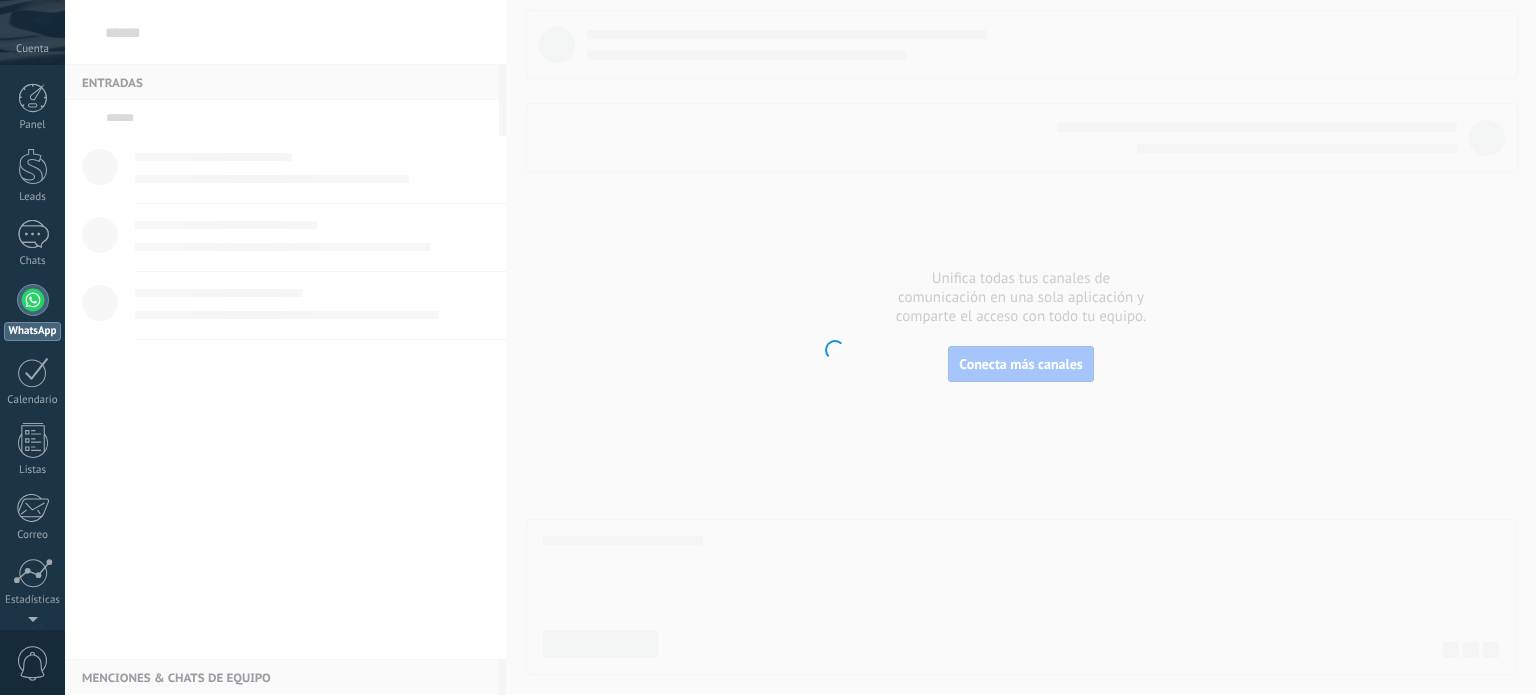 scroll, scrollTop: 0, scrollLeft: 0, axis: both 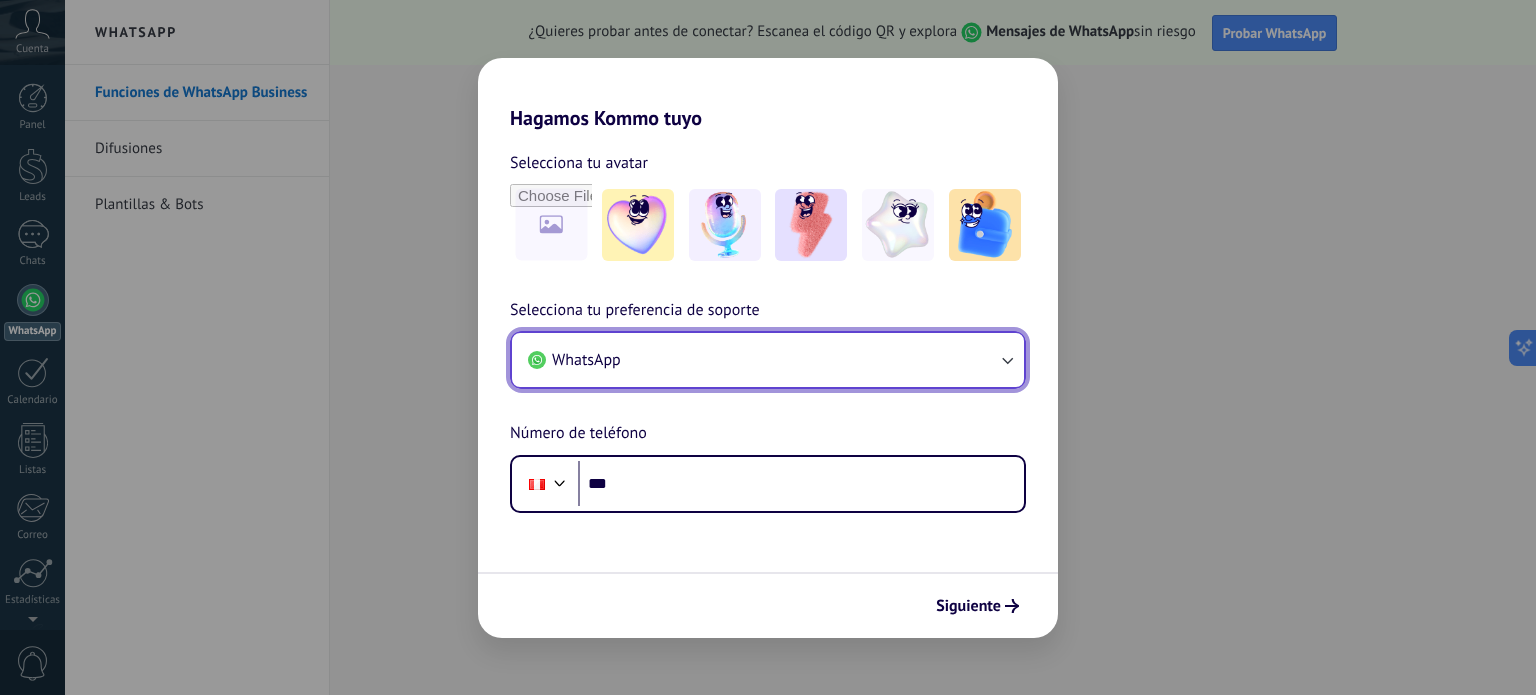 click on "WhatsApp" at bounding box center [586, 360] 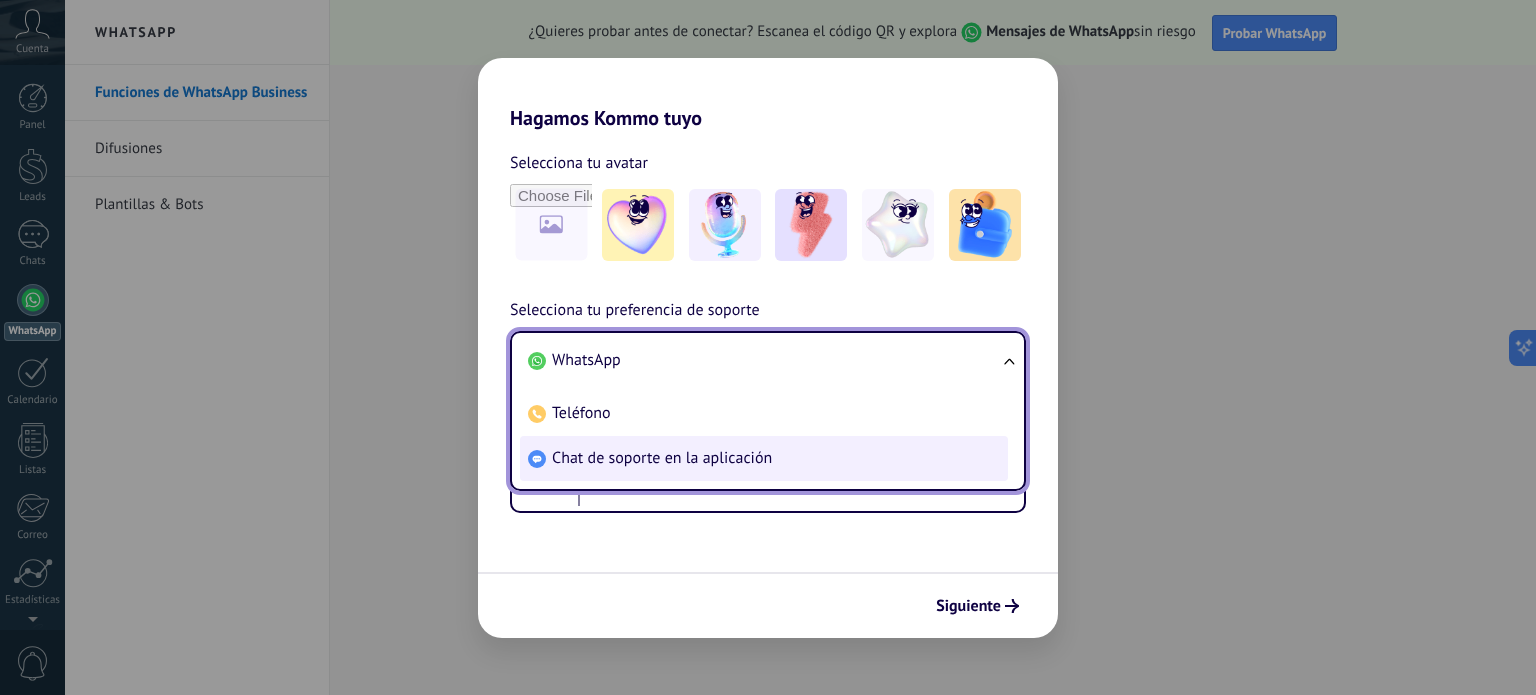 scroll, scrollTop: 0, scrollLeft: 0, axis: both 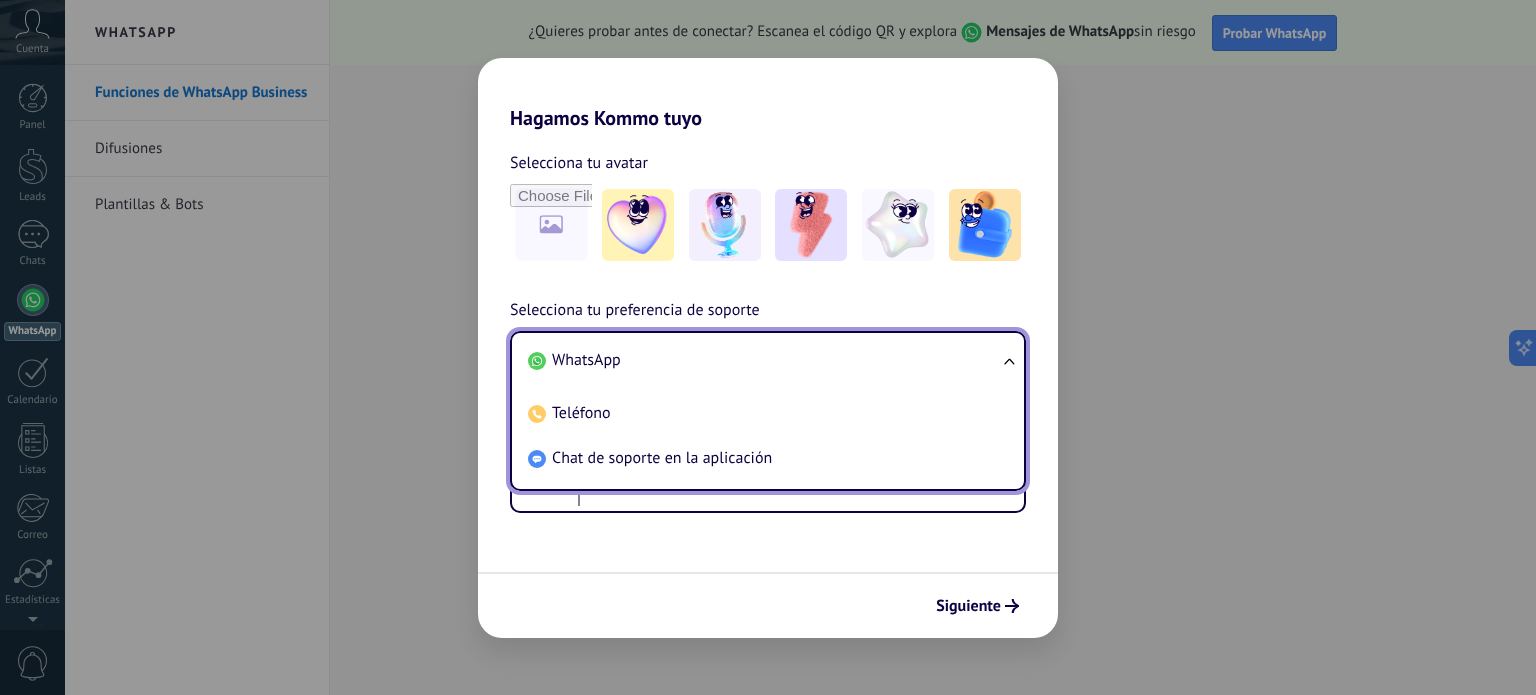 click on "WhatsApp" at bounding box center [586, 360] 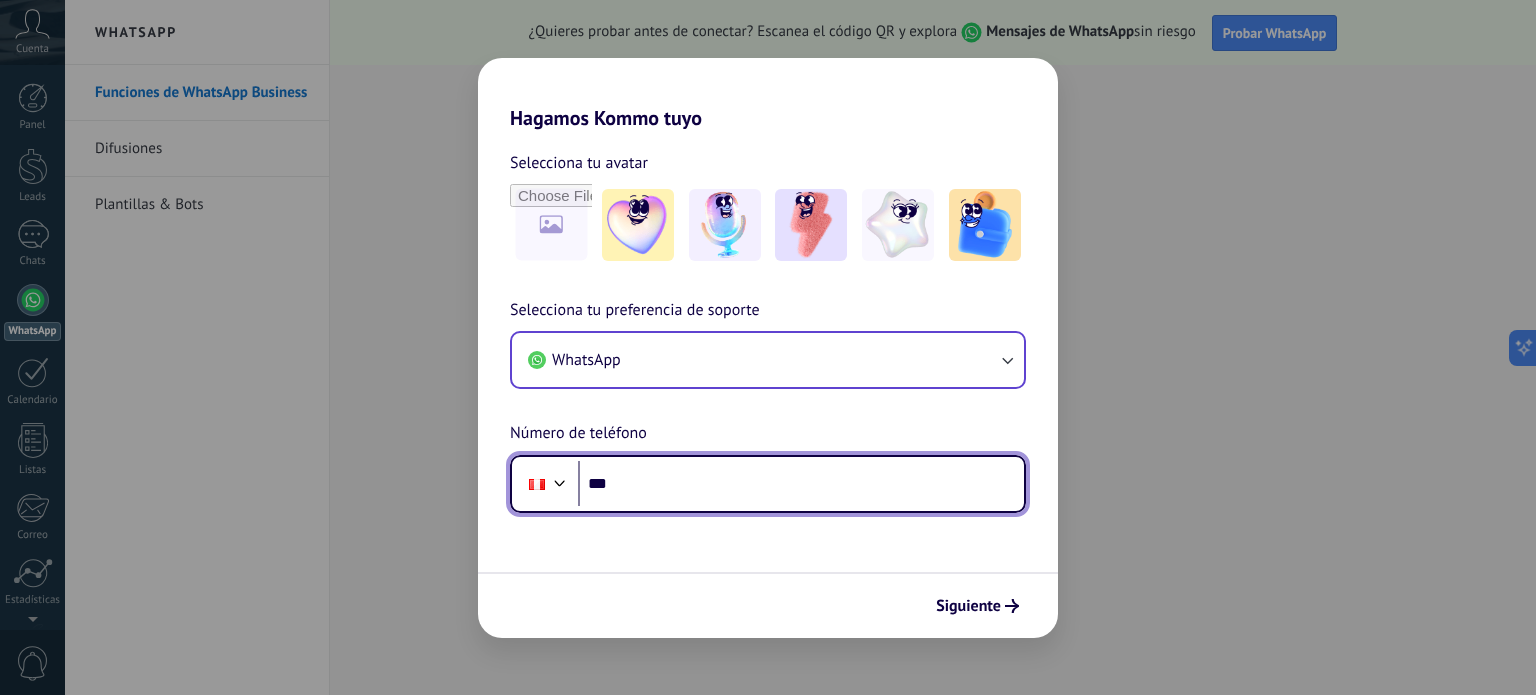 click on "***" at bounding box center (801, 484) 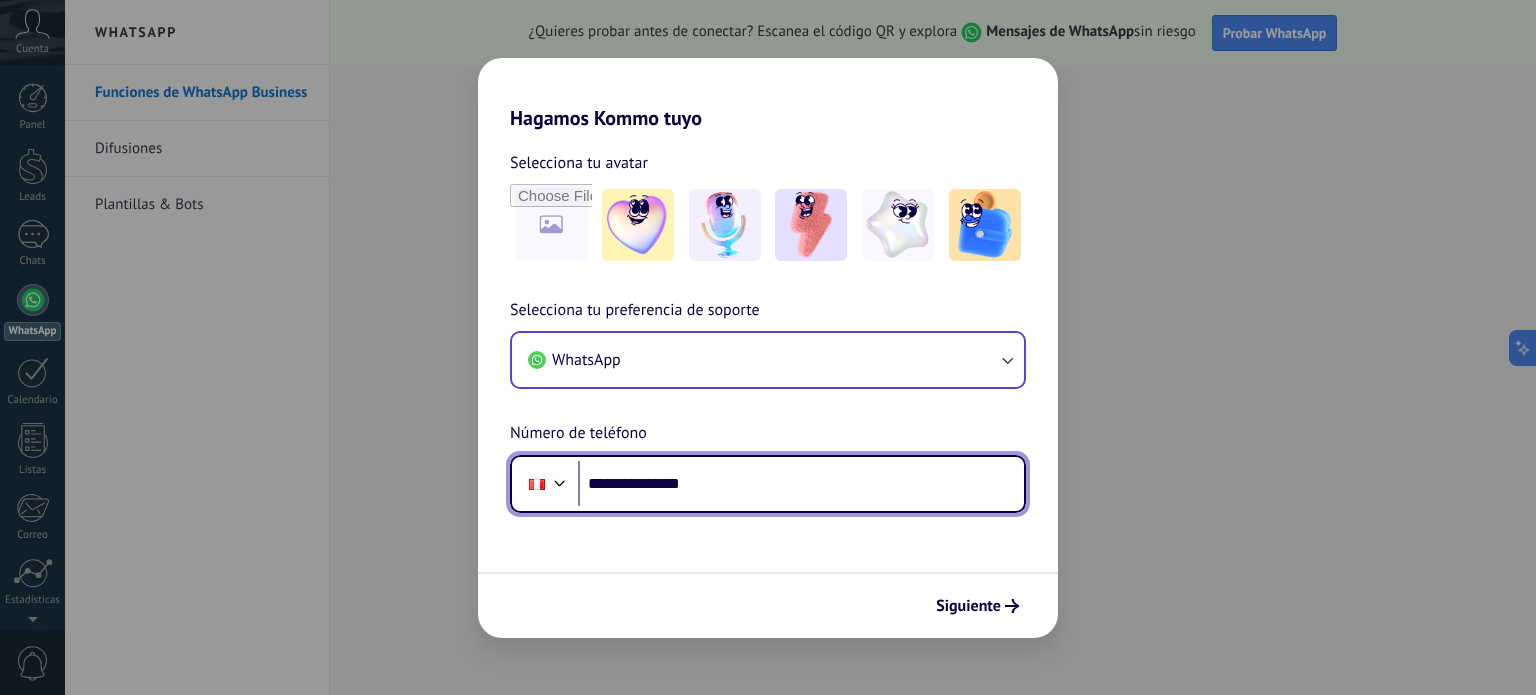 type on "**********" 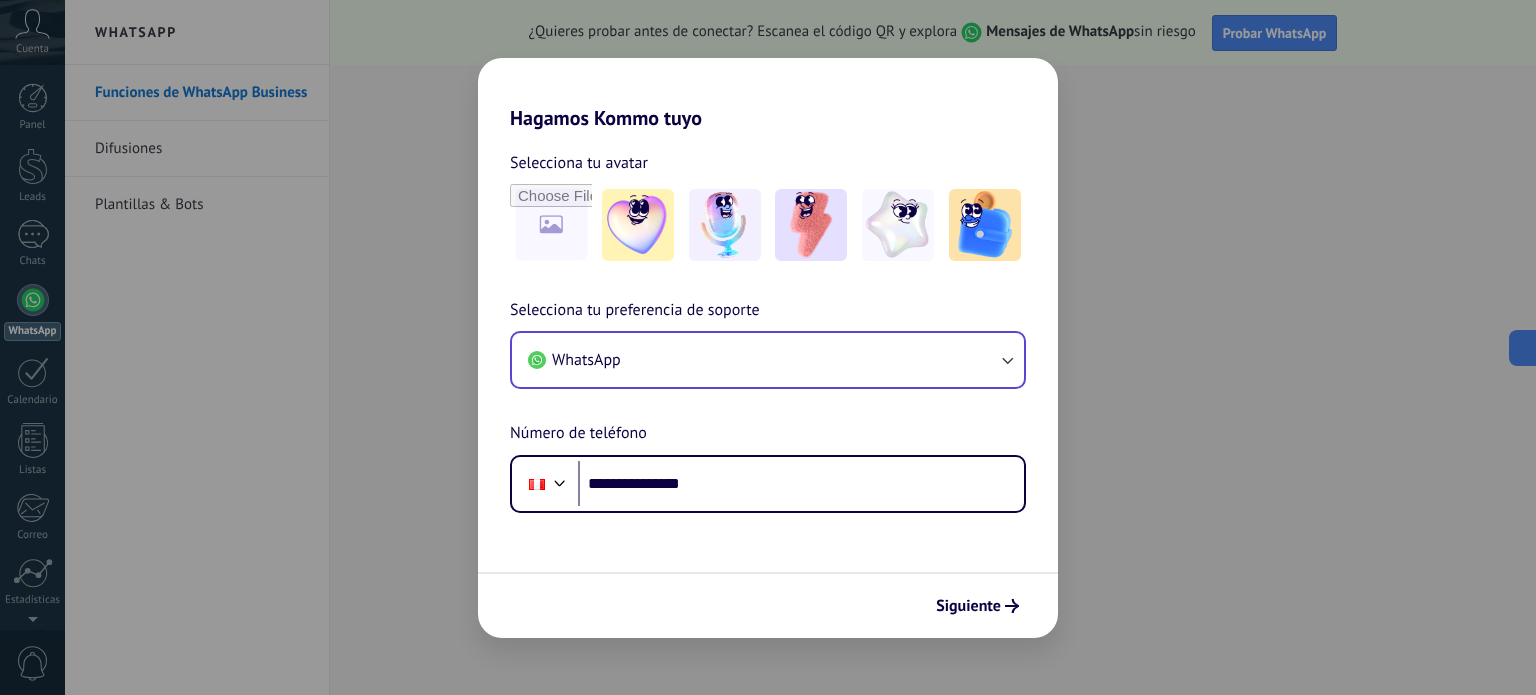 scroll, scrollTop: 0, scrollLeft: 0, axis: both 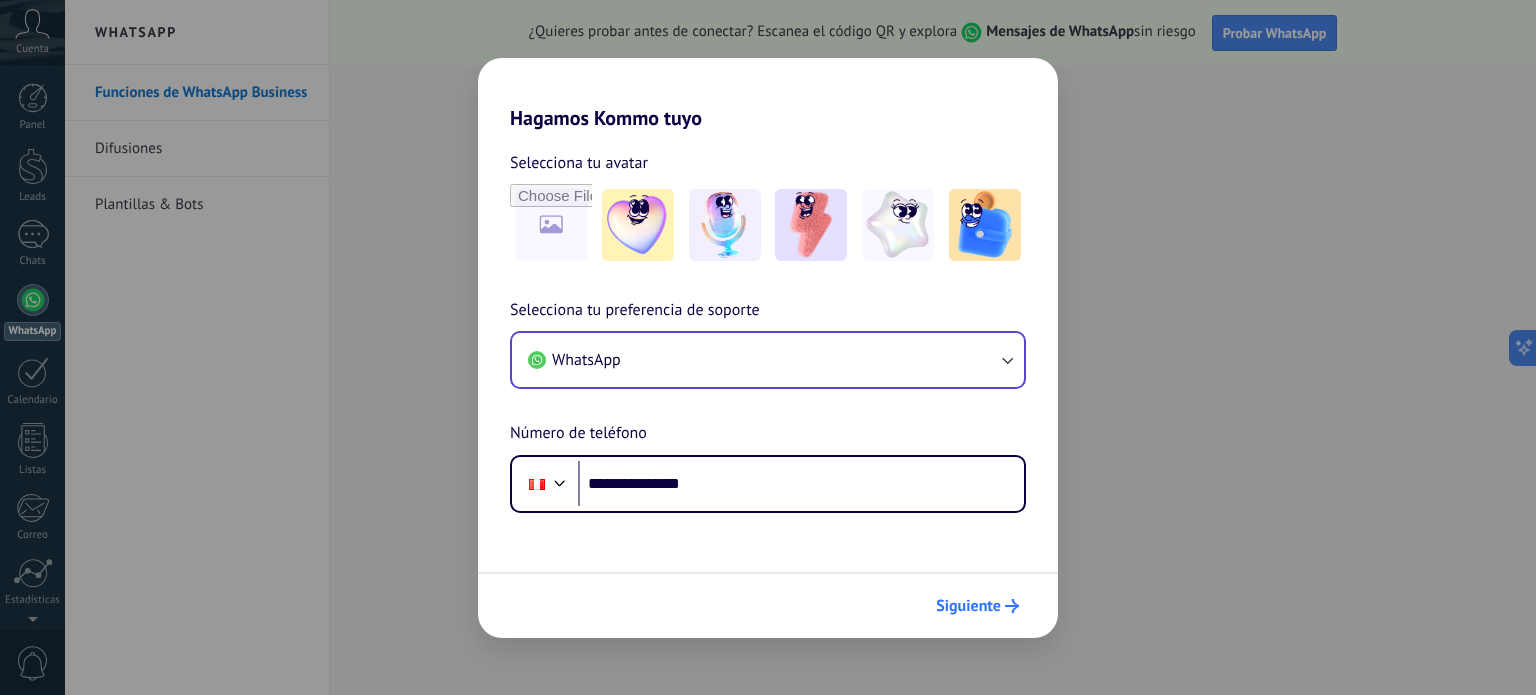 click on "Siguiente" at bounding box center [968, 606] 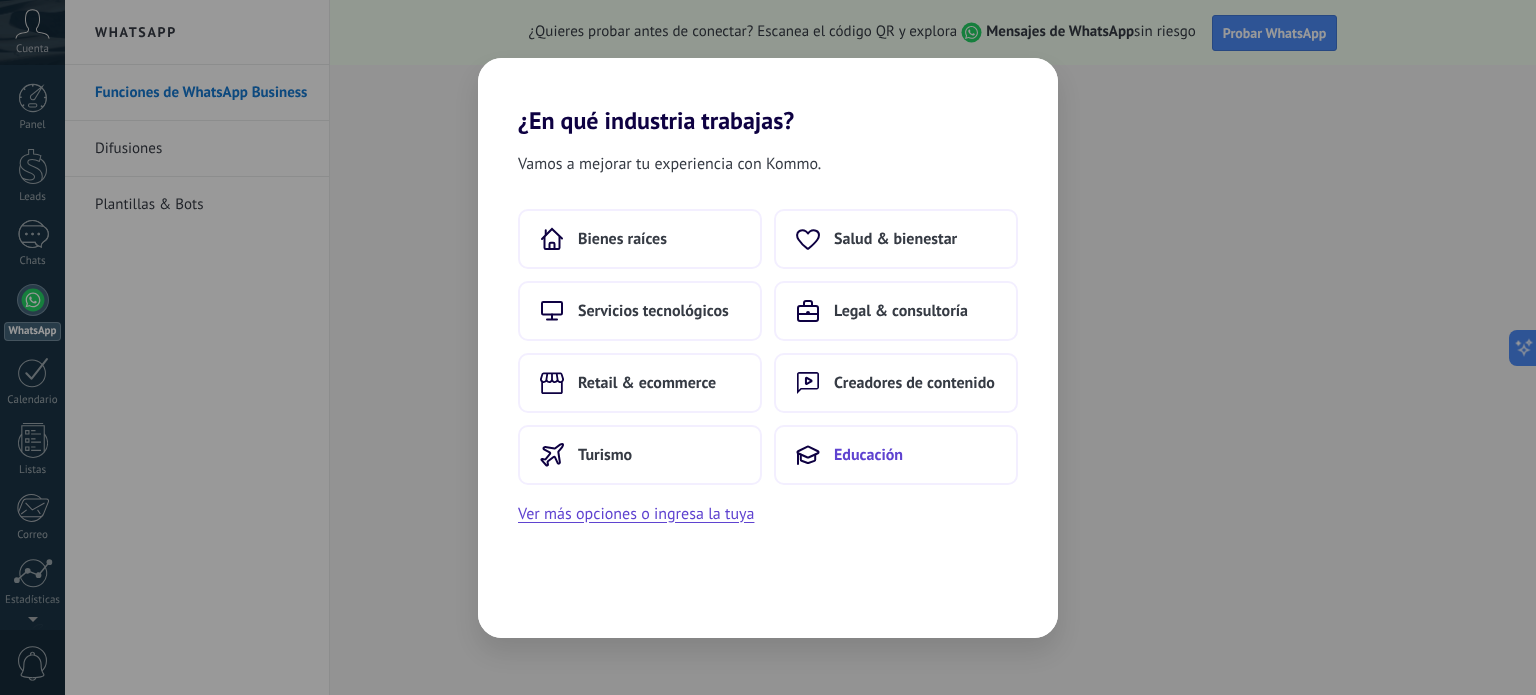 click on "Educación" at bounding box center (896, 455) 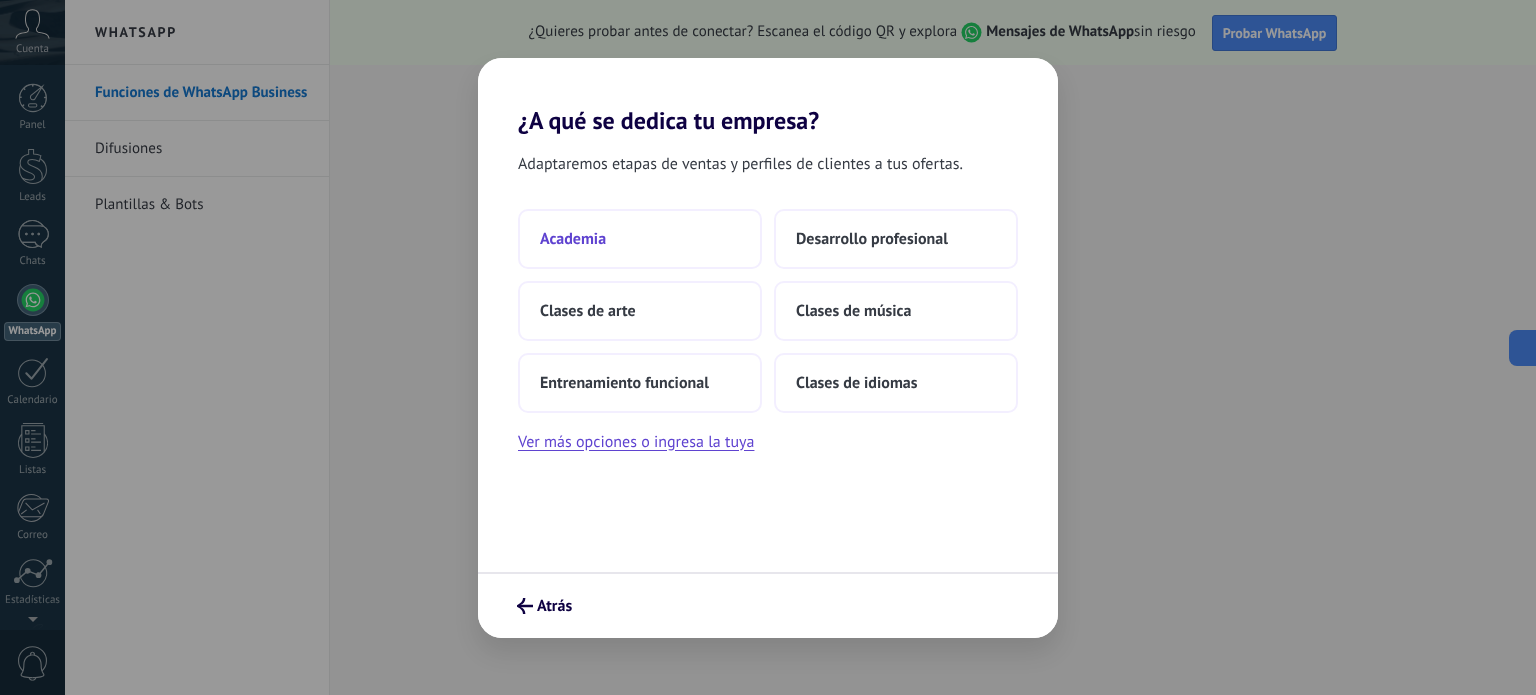 click on "Academia" at bounding box center (640, 239) 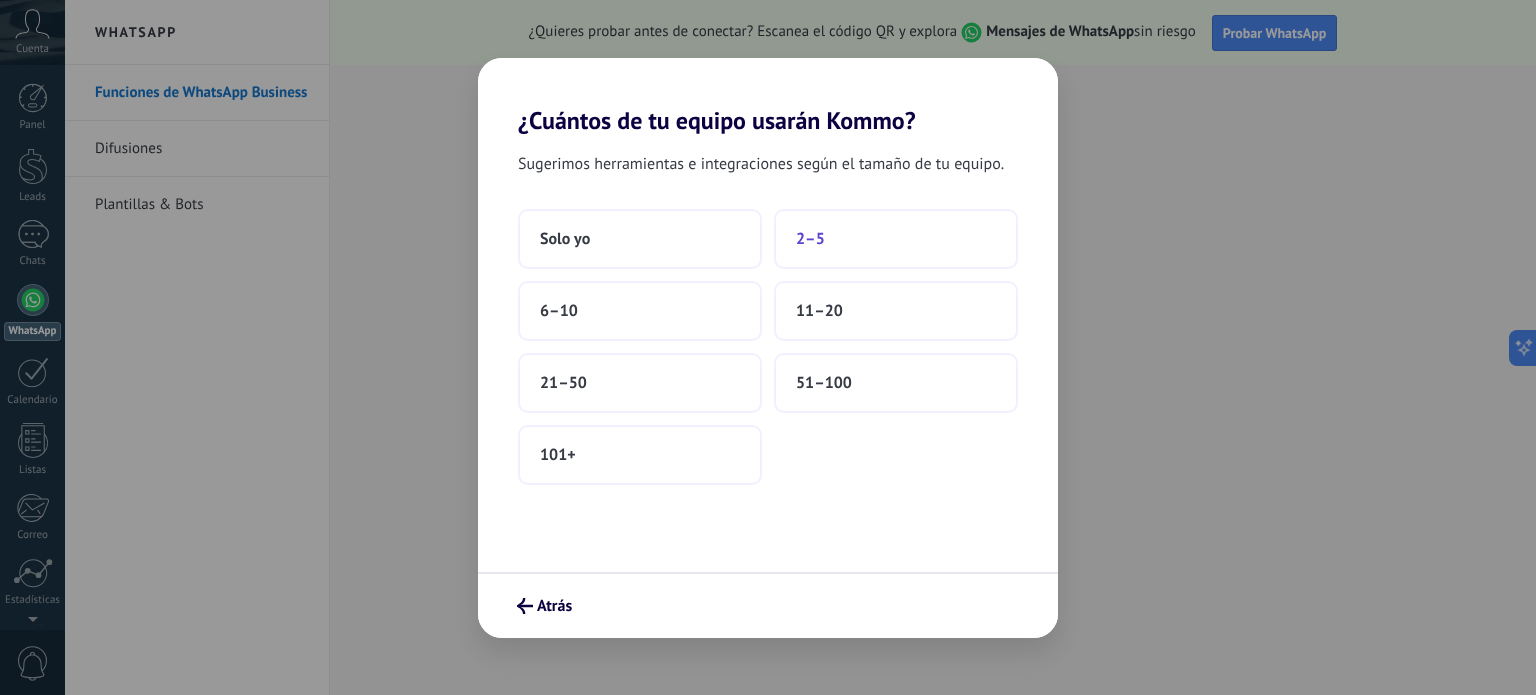click on "2–5" at bounding box center (896, 239) 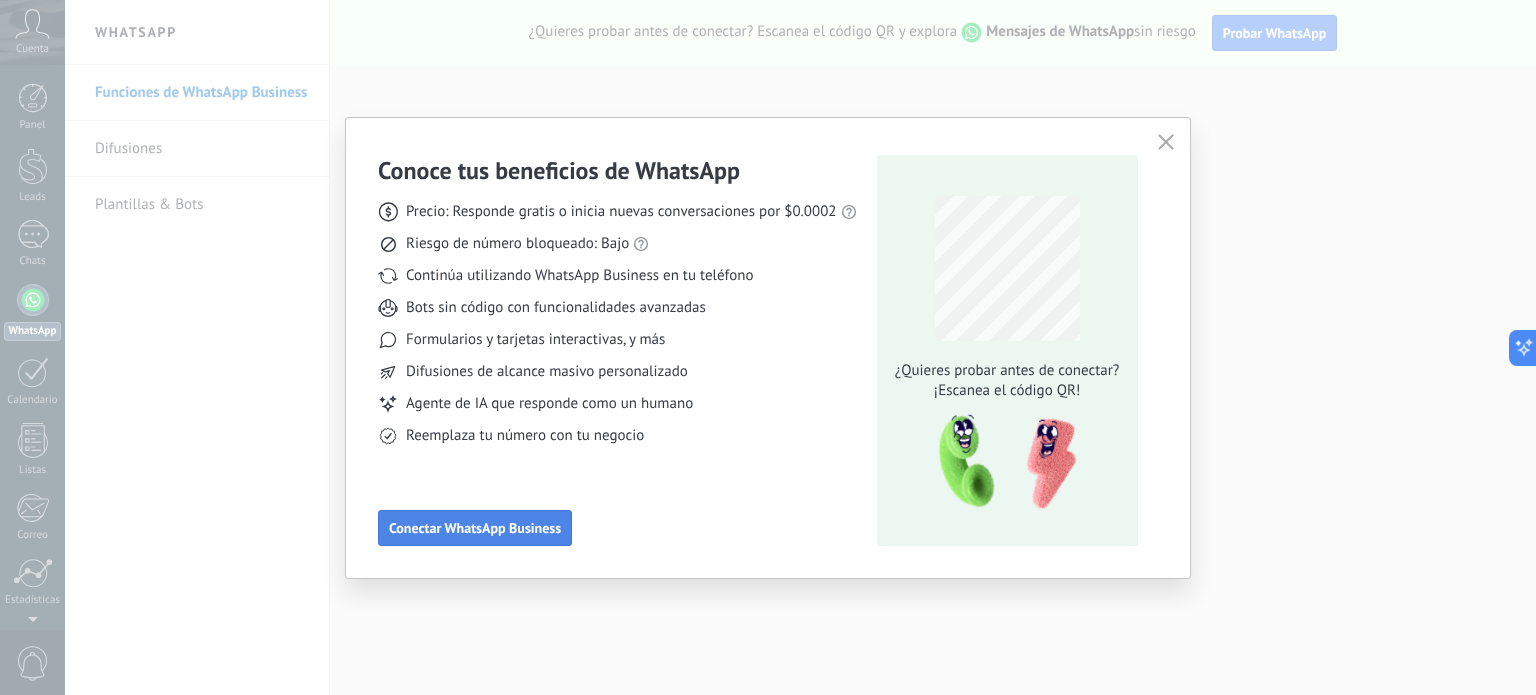click on "Conectar WhatsApp Business" at bounding box center (475, 528) 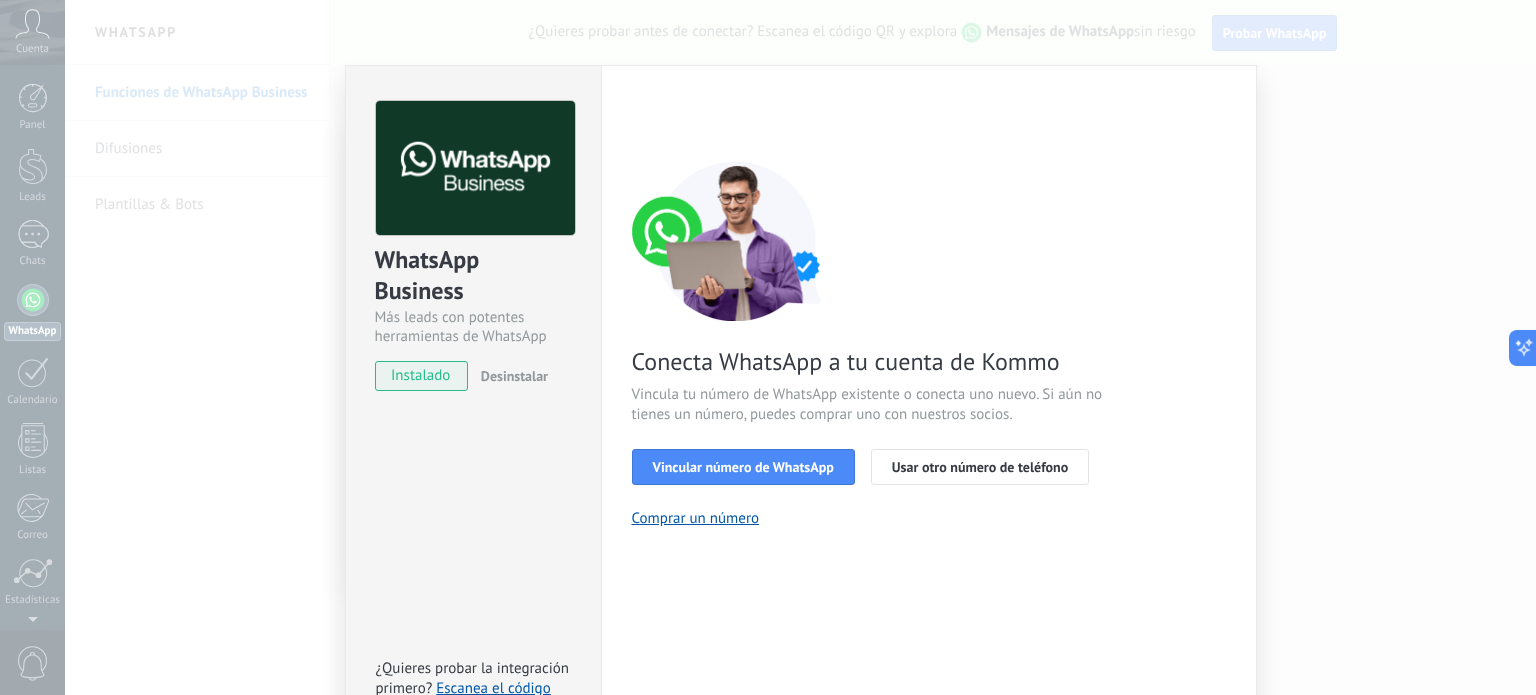 click on "Vincular número de WhatsApp" at bounding box center (743, 467) 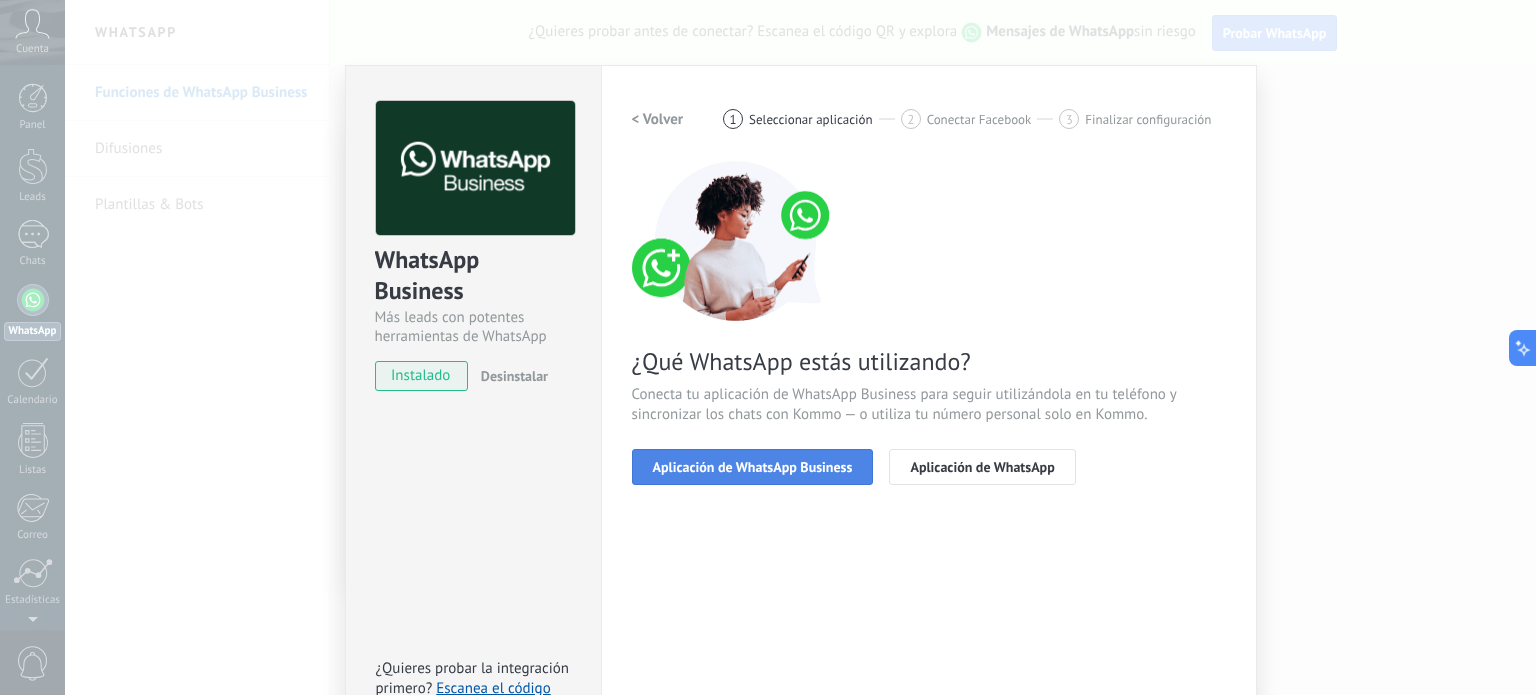 click on "Aplicación de WhatsApp Business" at bounding box center (753, 467) 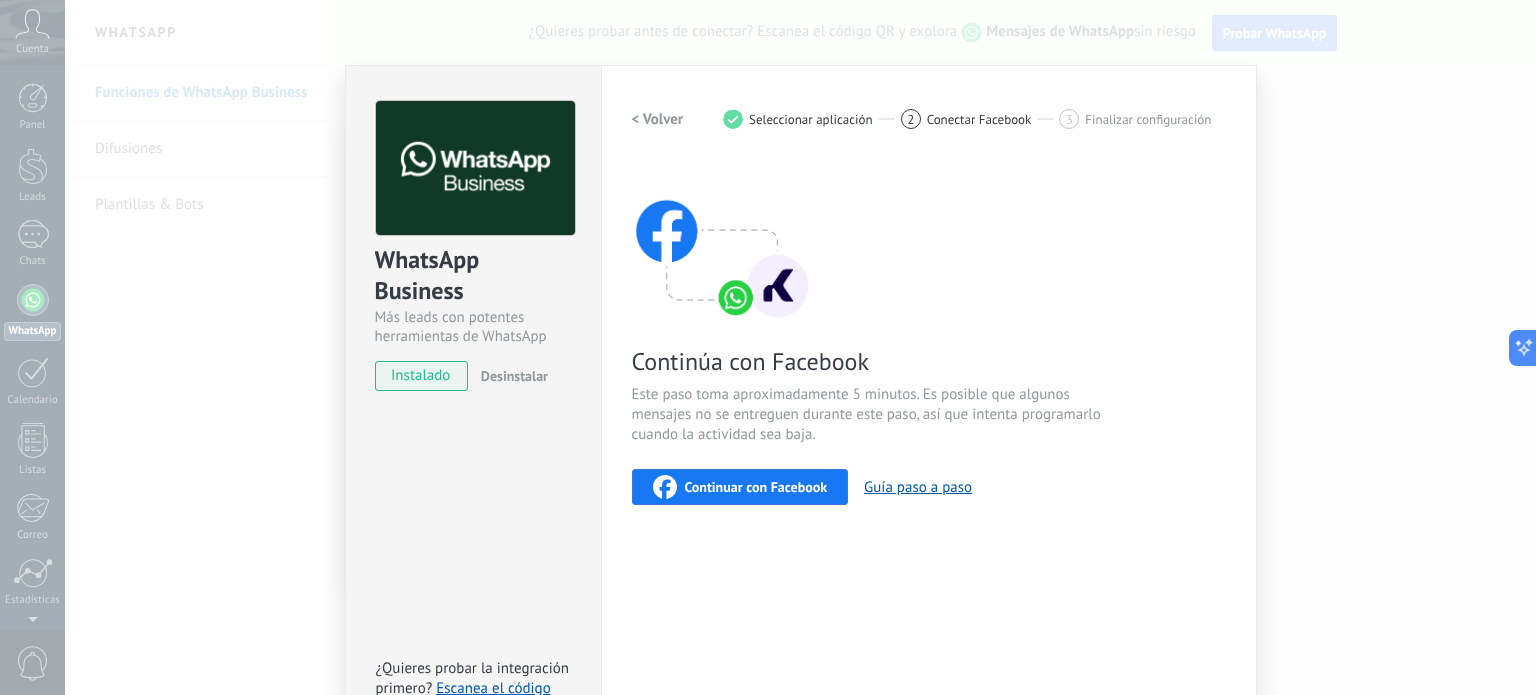 scroll, scrollTop: 0, scrollLeft: 0, axis: both 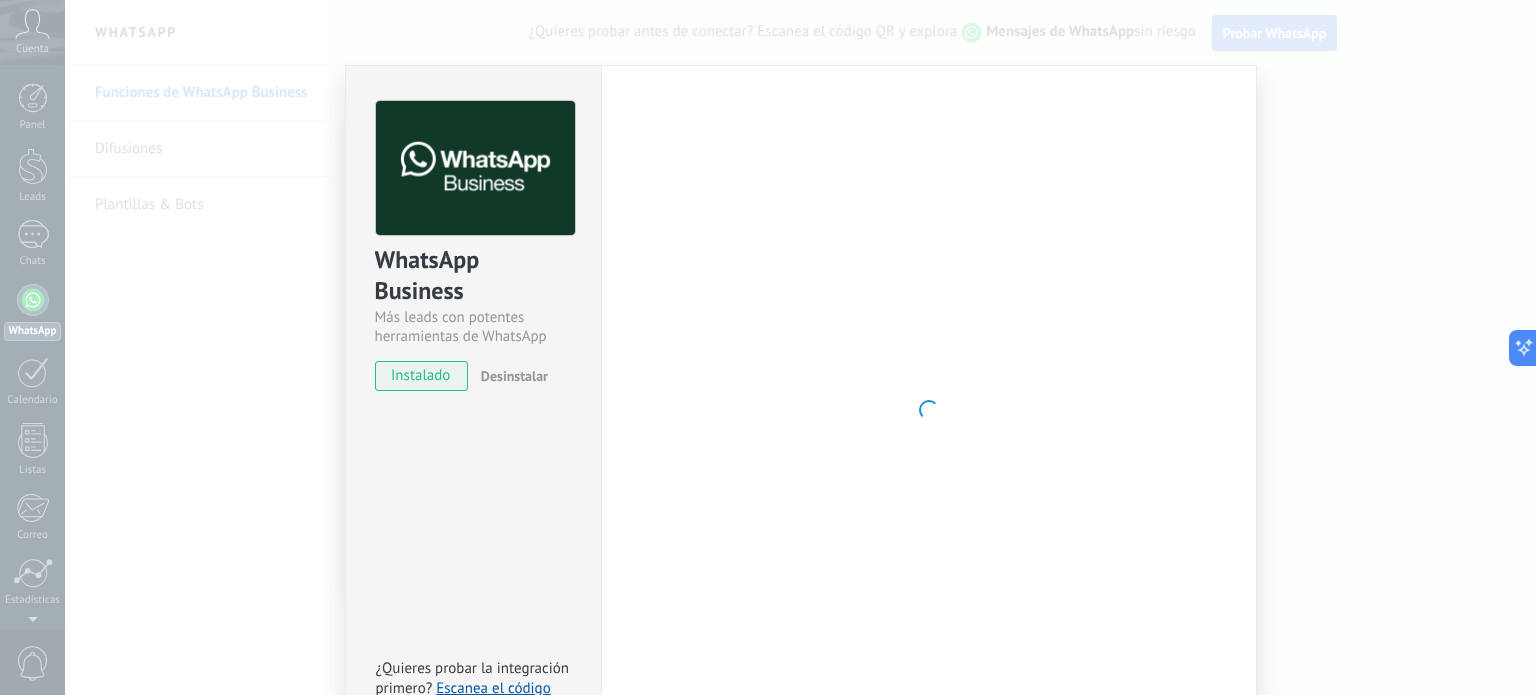 type 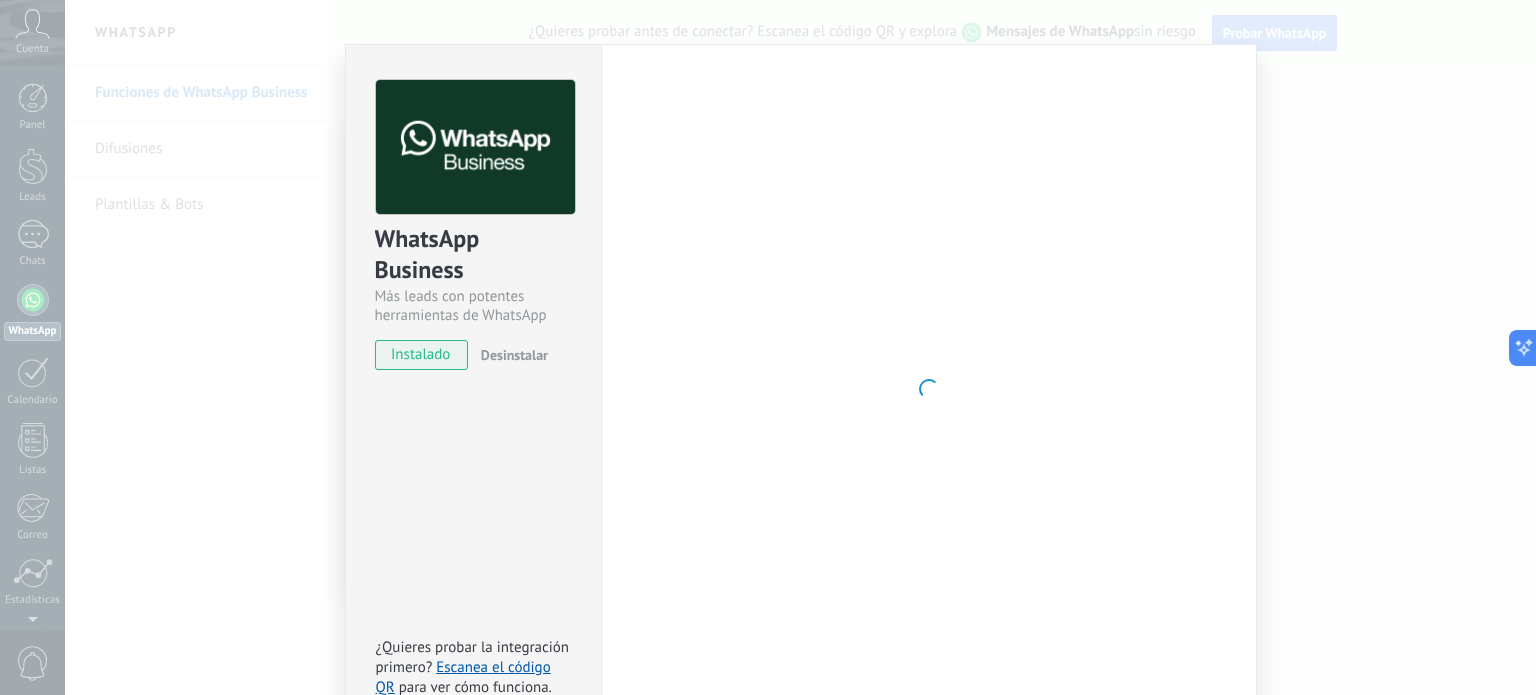 scroll, scrollTop: 0, scrollLeft: 0, axis: both 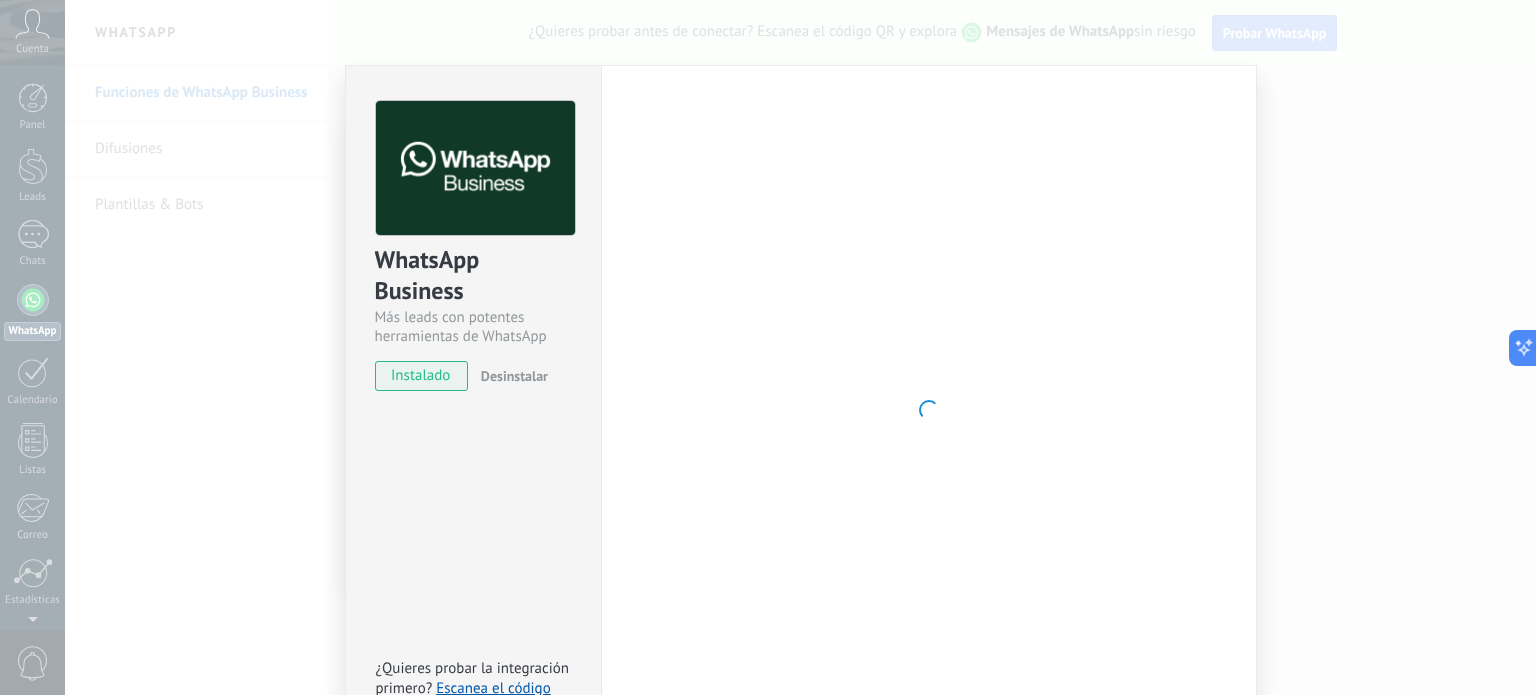 click on "Autorizaciones This tab logs the users who have granted integration access to this account. If you want to to remove a user's ability to send requests to the account on behalf of this integration, you can revoke access. If access is revoked from all users, the integration will stop working. This app is installed, but no one has given it access yet. WhatsApp Cloud API más _: Guardar < Volver 1 Seleccionar aplicación 2 Conectar Facebook 3 Finalizar configuración Continúa con Facebook Este paso toma aproximadamente 5 minutos. Es posible que algunos mensajes no se entreguen durante este paso, así que intenta programarlo cuando la actividad sea baja. Continuar con Facebook Guía paso a paso ¿Necesitas ayuda?" at bounding box center (800, 347) 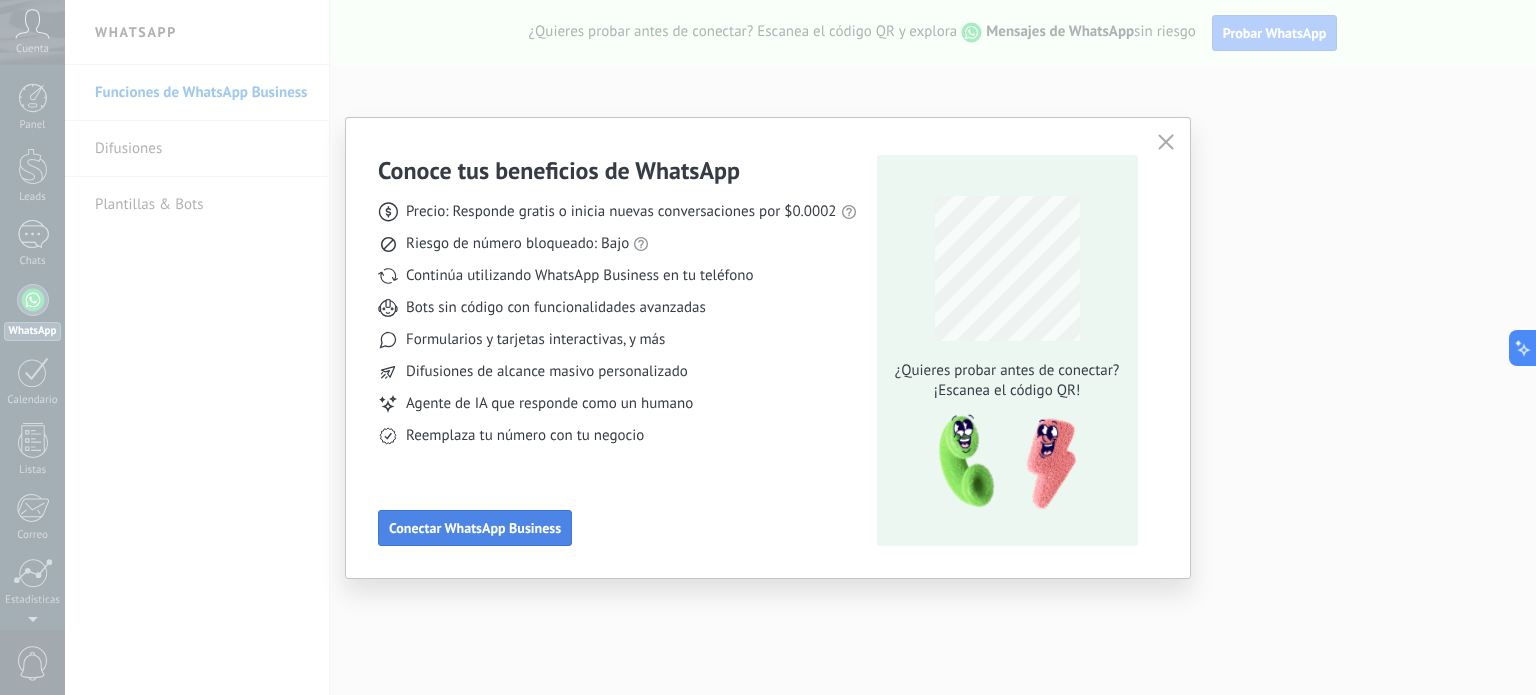 click on "Conectar WhatsApp Business" at bounding box center [475, 528] 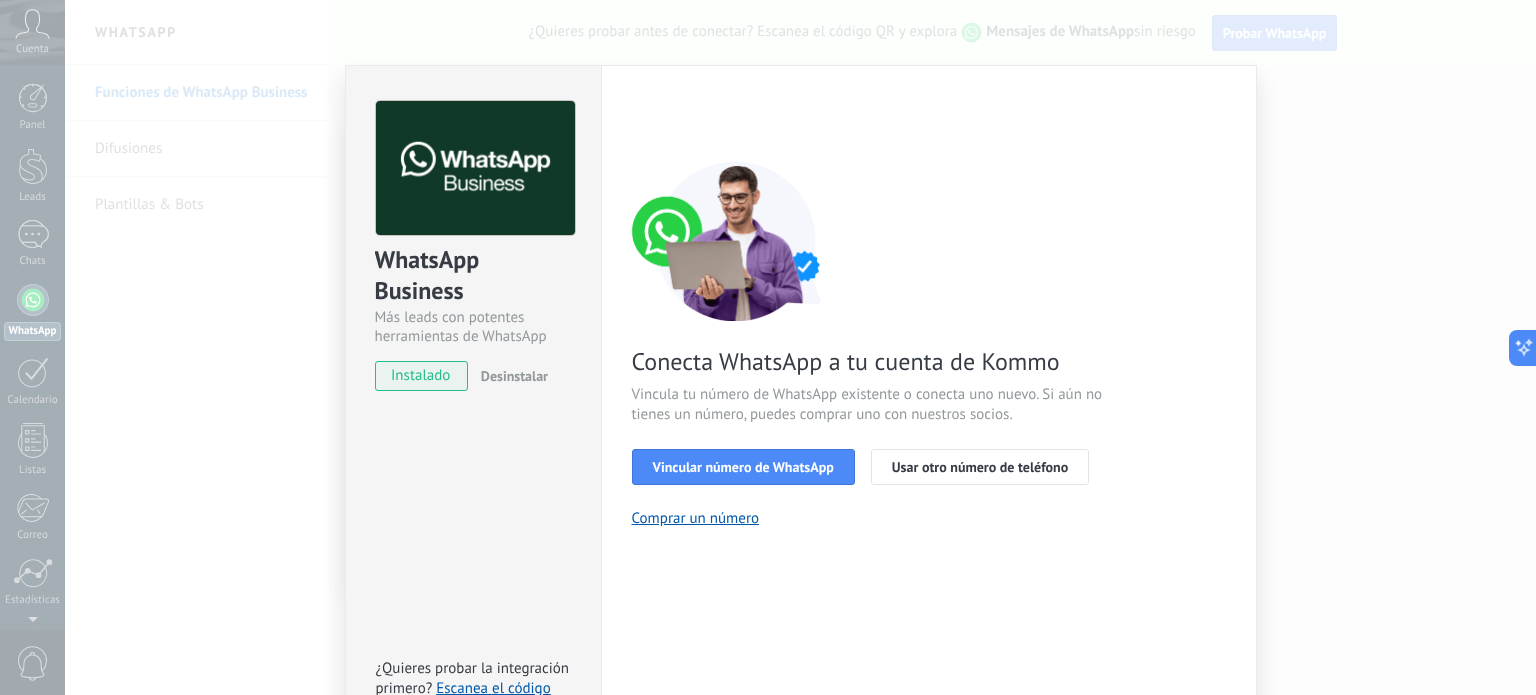 drag, startPoint x: 748, startPoint y: 461, endPoint x: 741, endPoint y: 413, distance: 48.507732 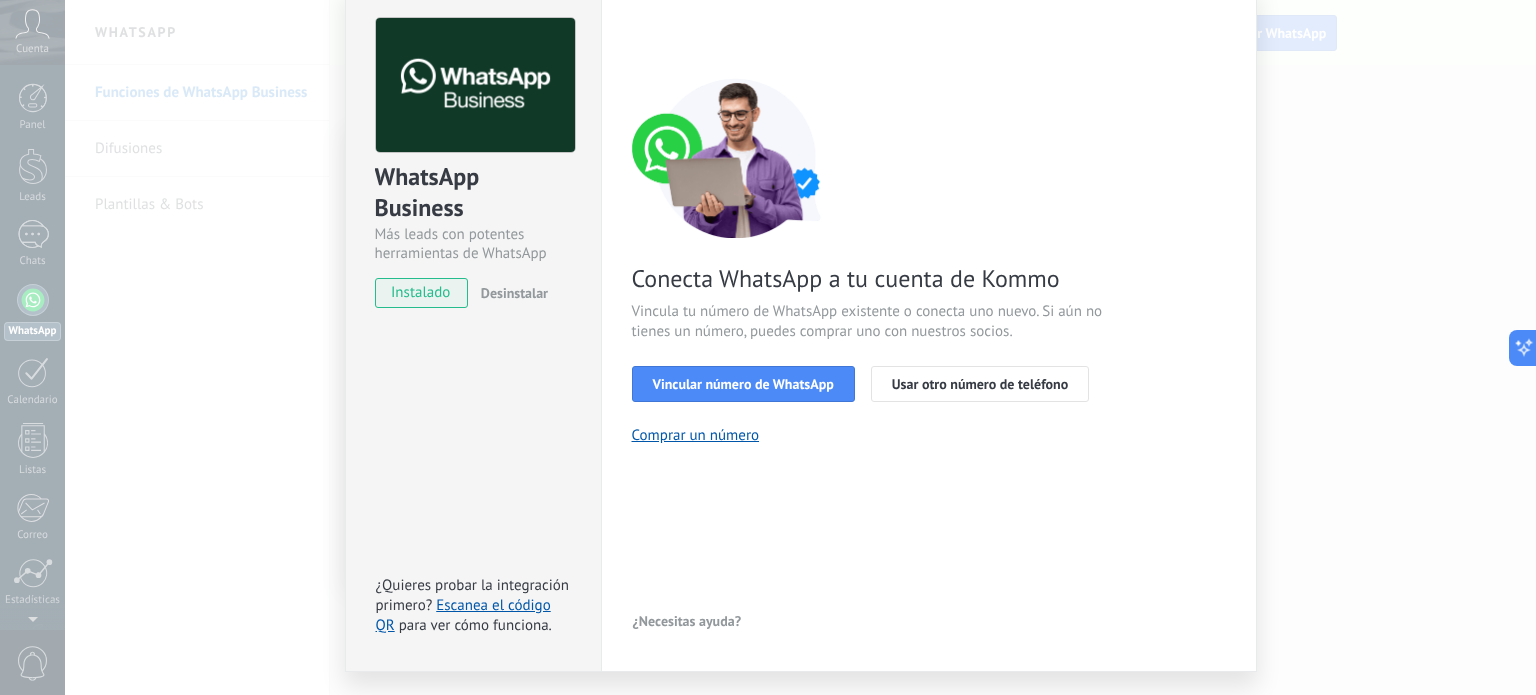 scroll, scrollTop: 100, scrollLeft: 0, axis: vertical 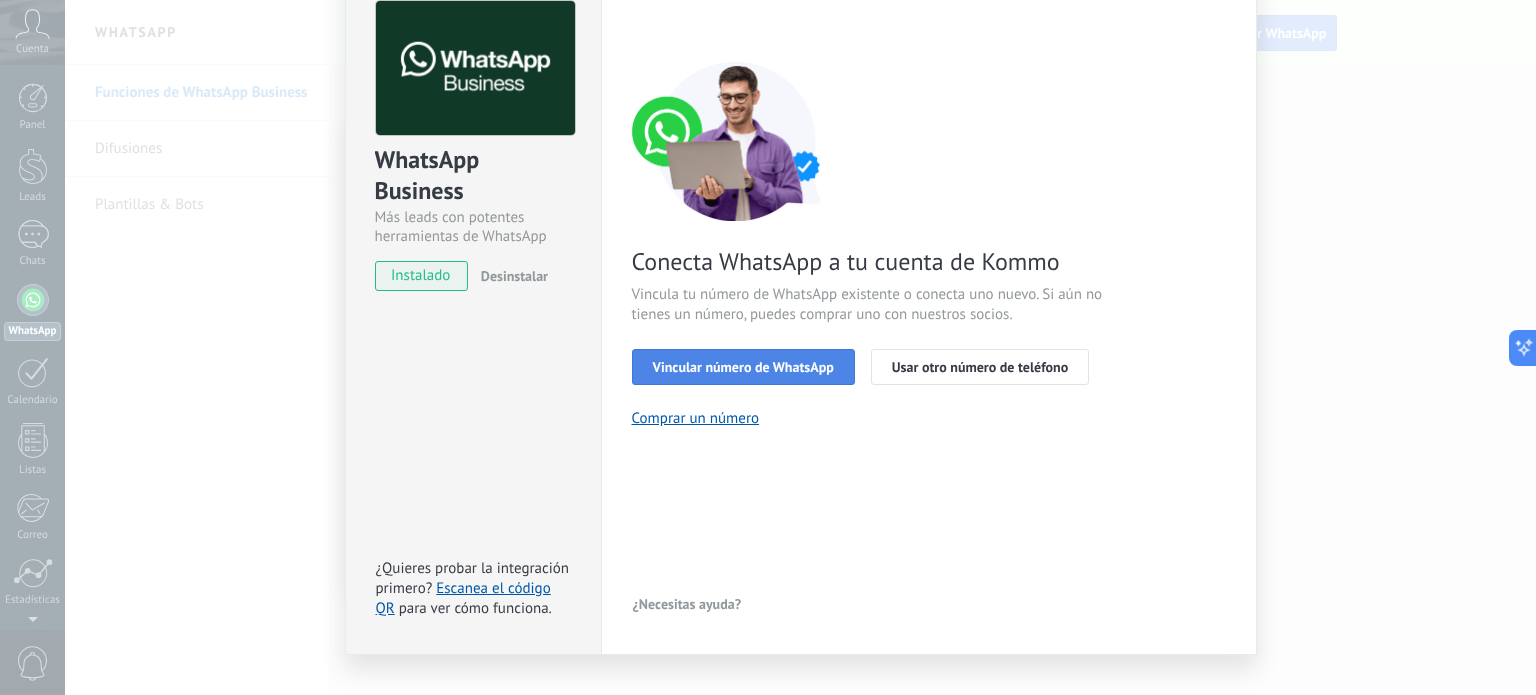click on "Vincular número de WhatsApp" at bounding box center (743, 367) 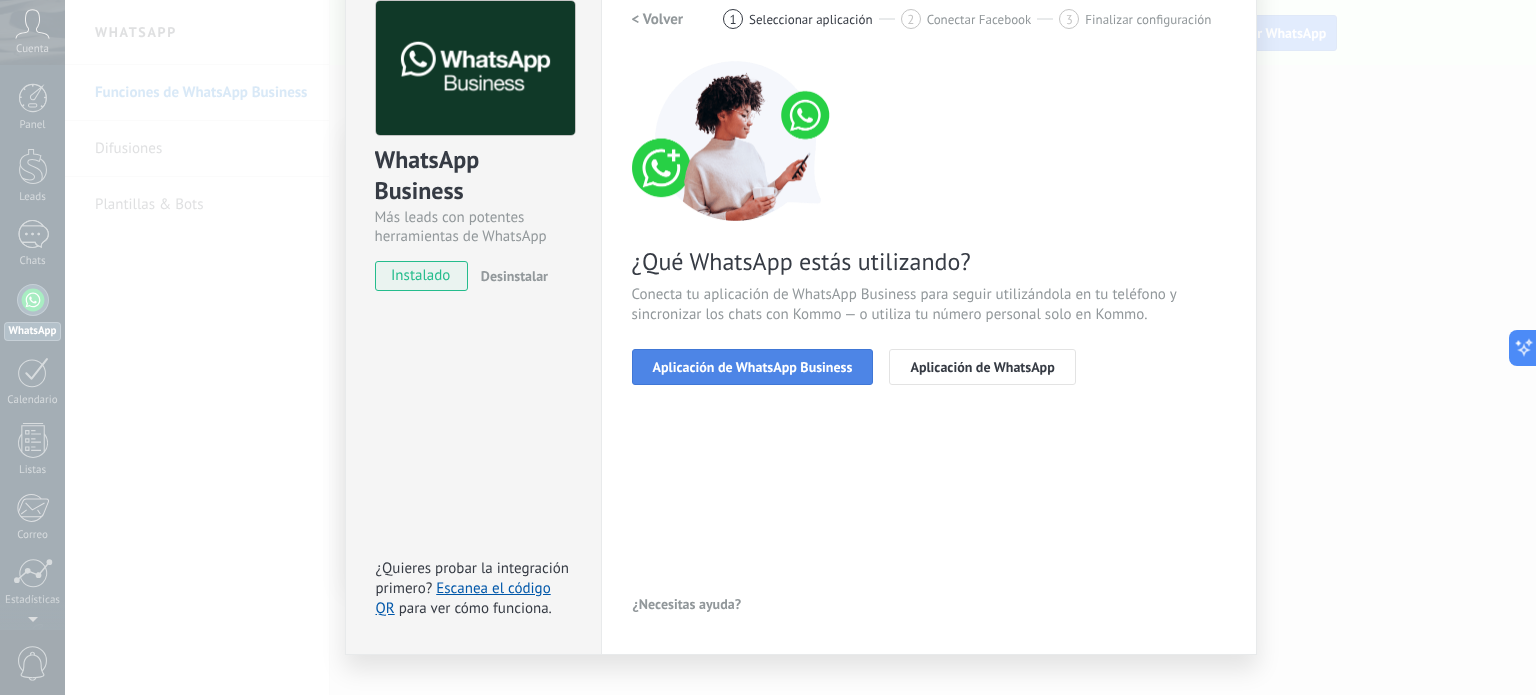 click on "Aplicación de WhatsApp Business" at bounding box center [753, 367] 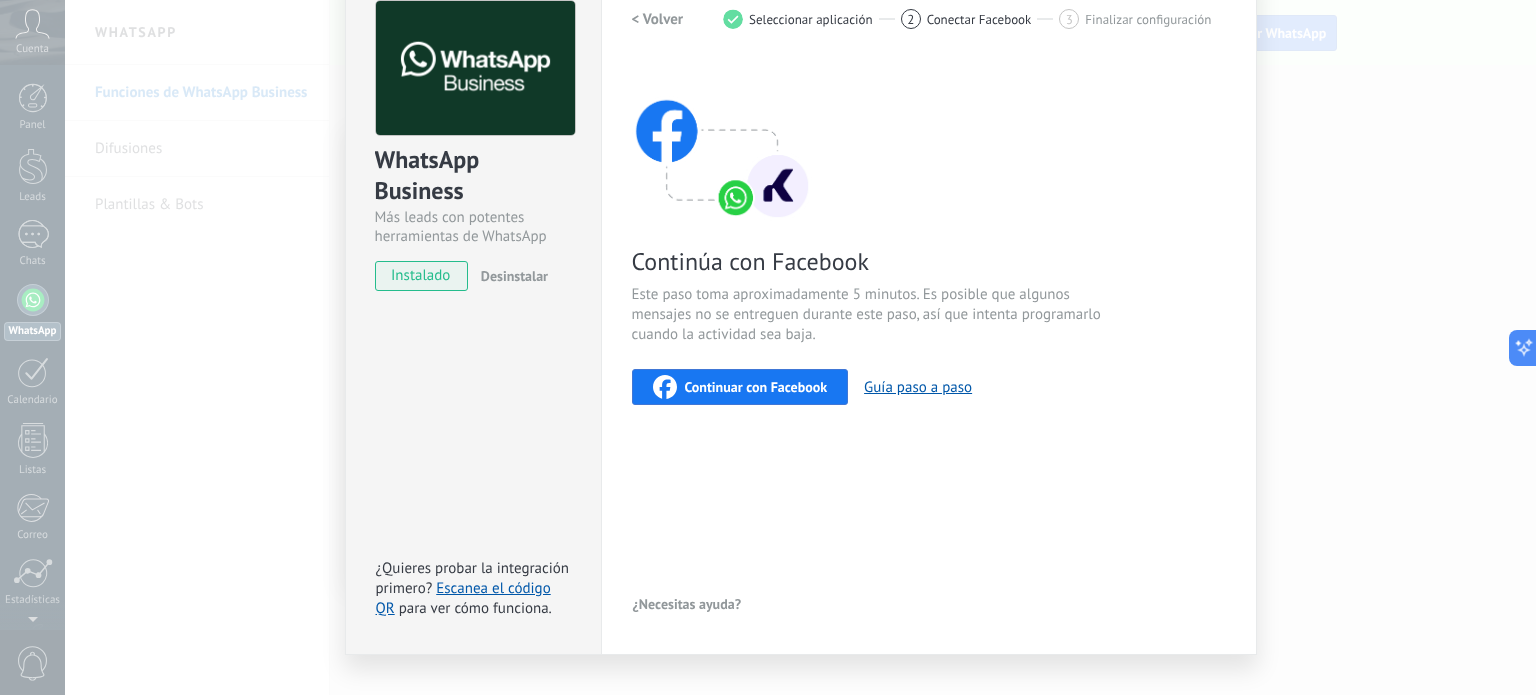 click on "Continuar con Facebook" at bounding box center [740, 387] 